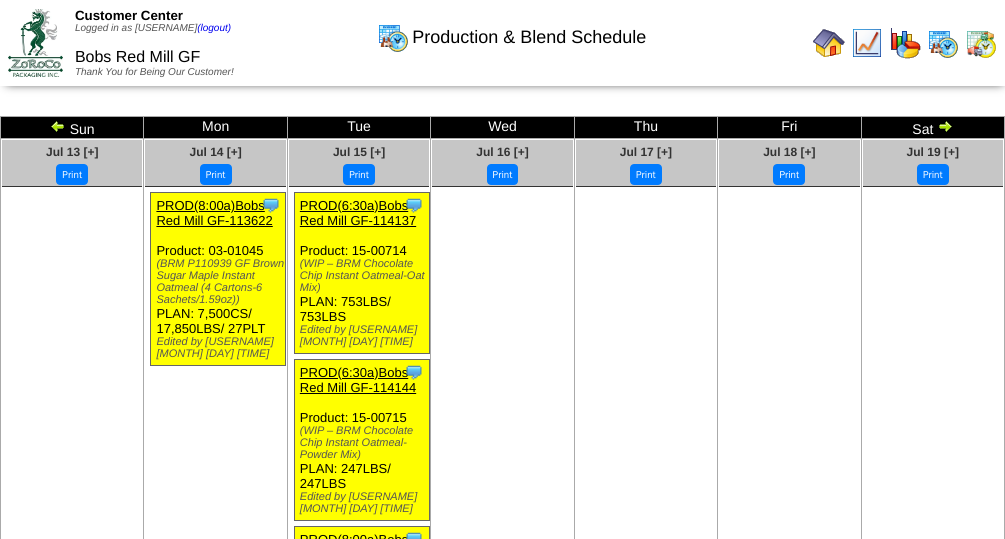 scroll, scrollTop: 0, scrollLeft: 0, axis: both 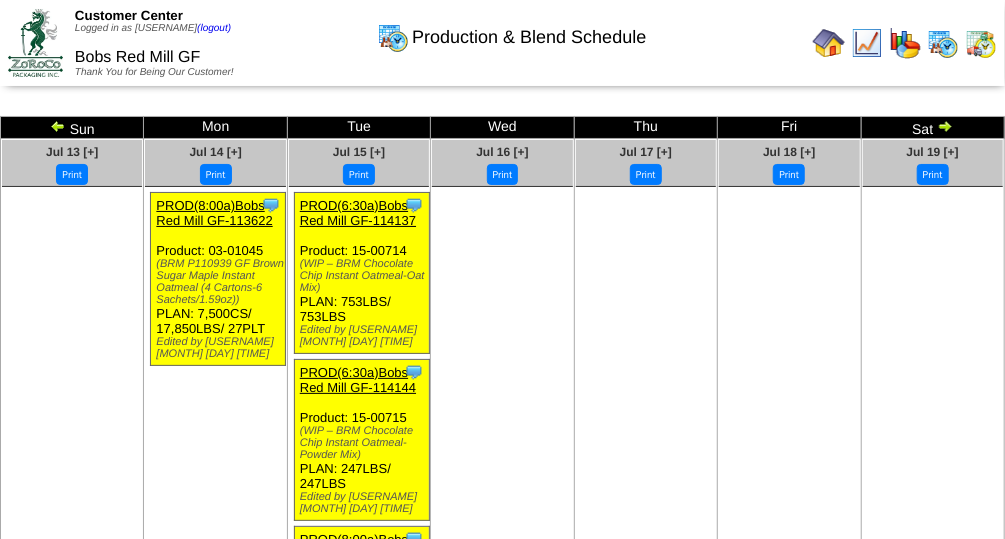 click at bounding box center [829, 43] 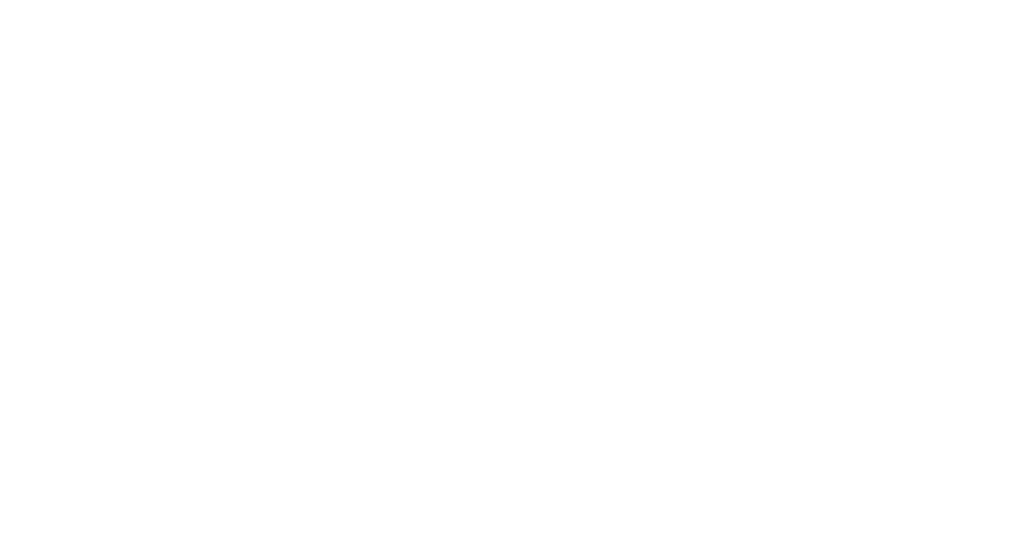 scroll, scrollTop: 0, scrollLeft: 0, axis: both 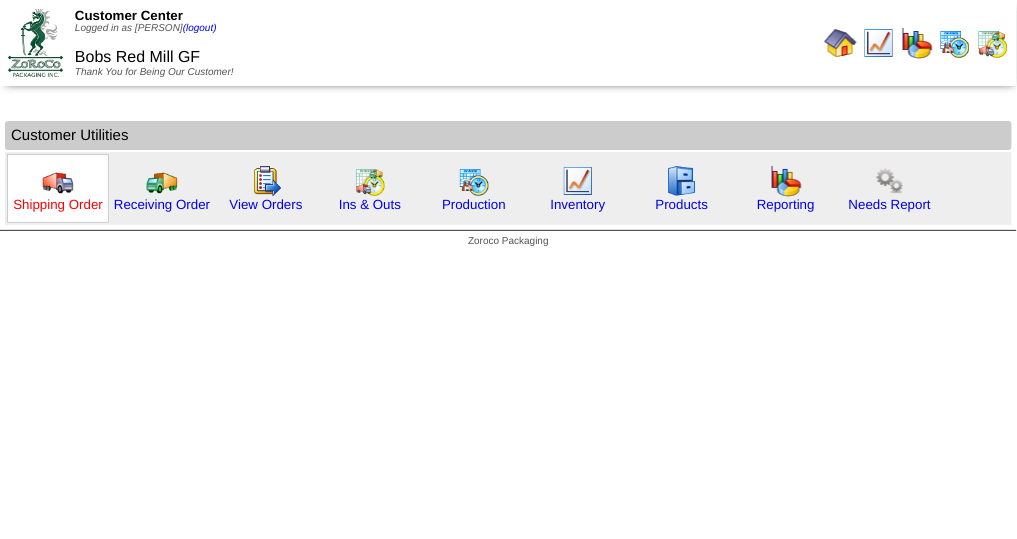click on "Shipping Order" at bounding box center (58, 204) 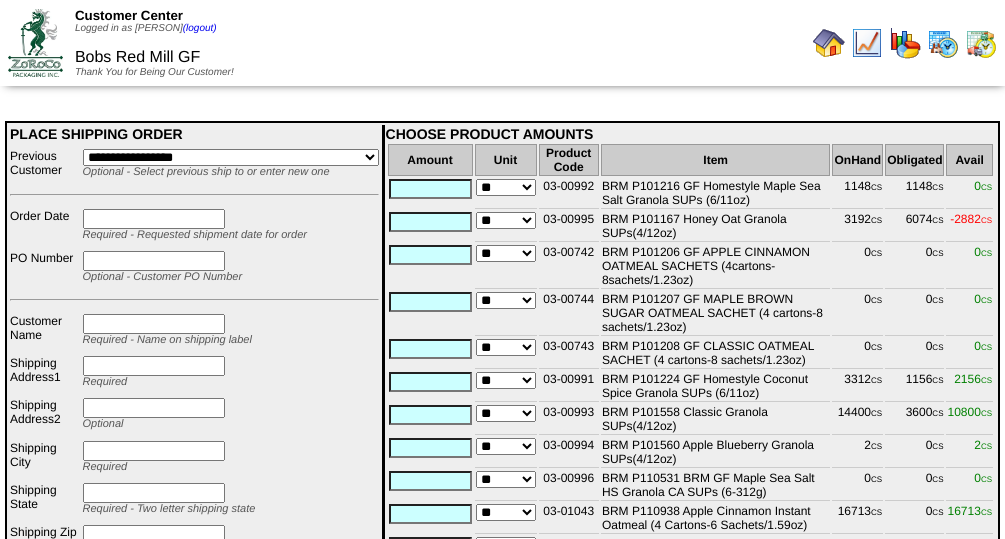 scroll, scrollTop: 0, scrollLeft: 0, axis: both 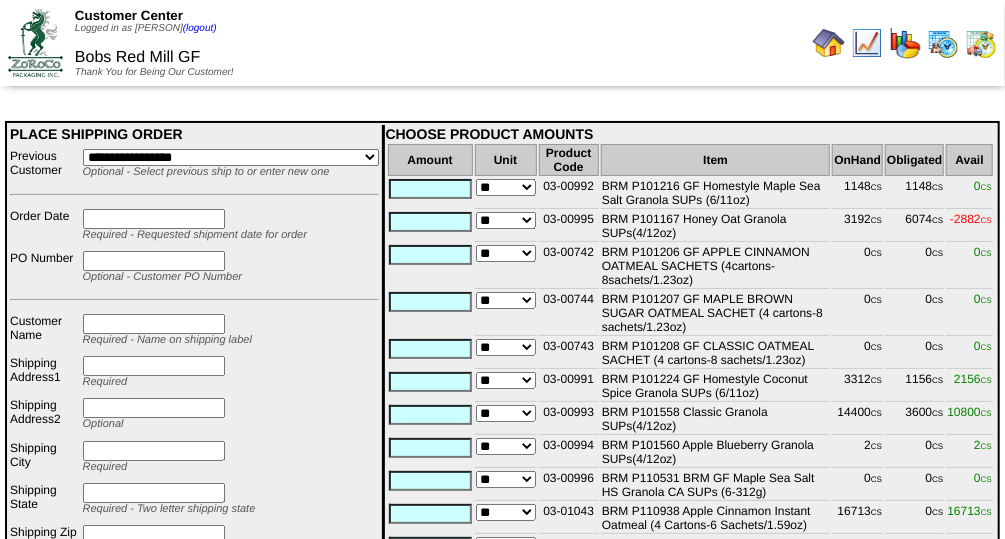 click on "**********" at bounding box center [231, 157] 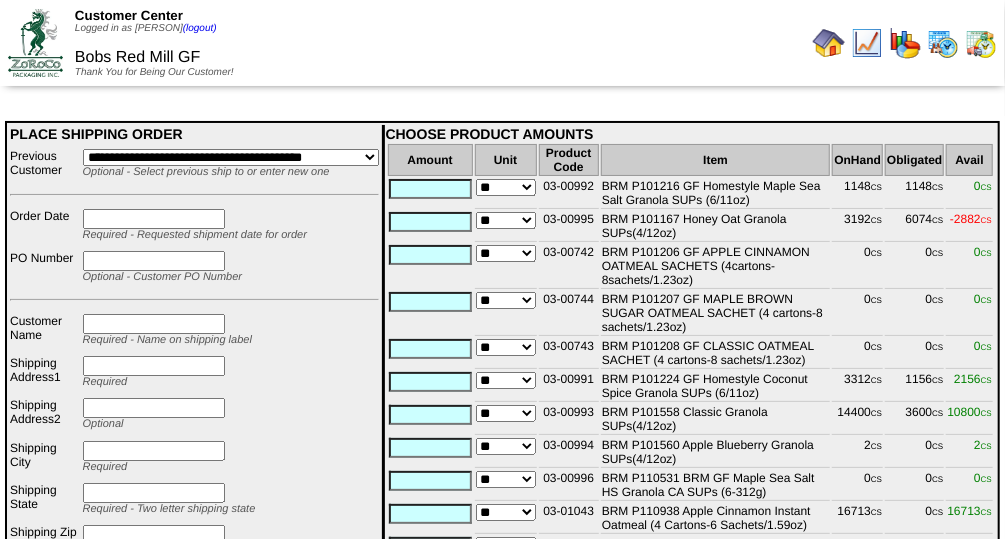 click on "**********" at bounding box center (231, 157) 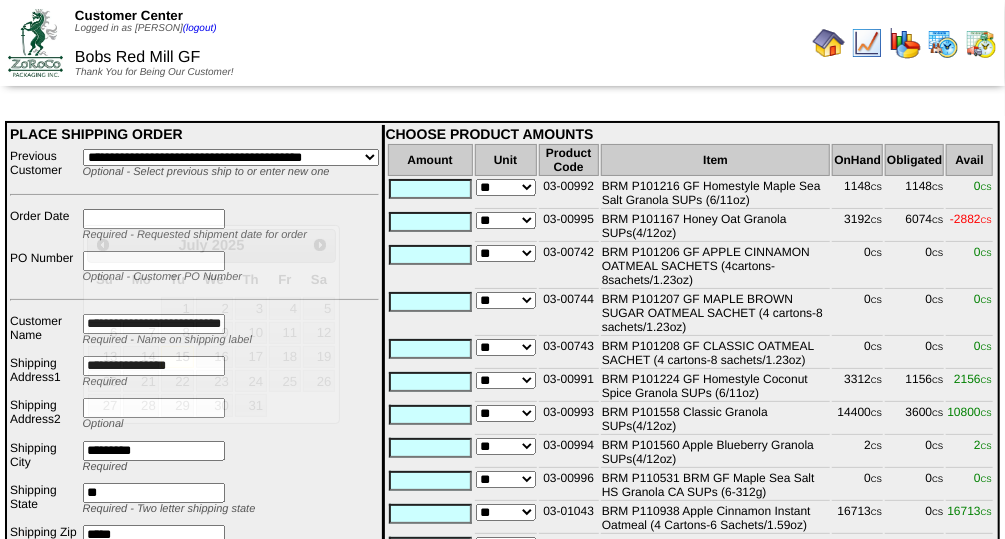 click at bounding box center (154, 219) 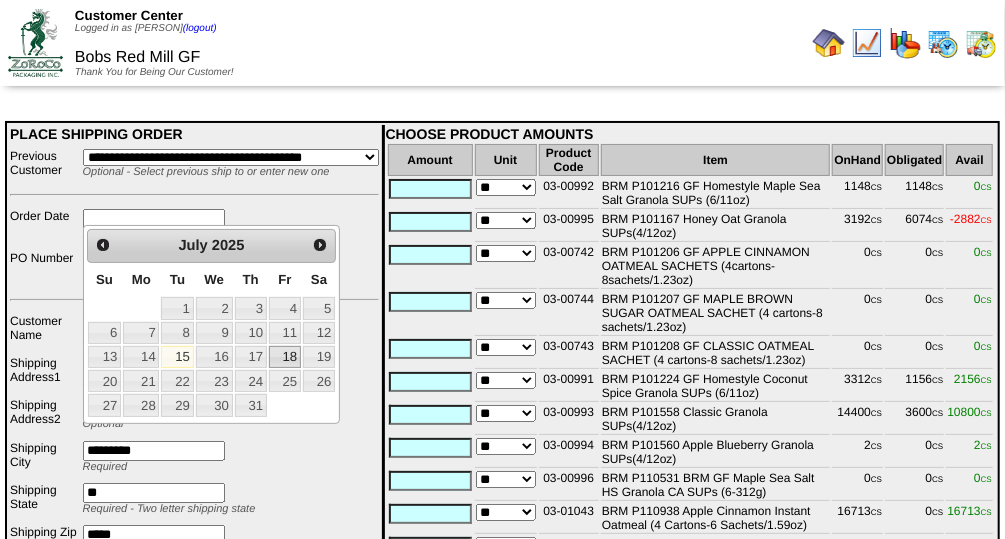 click on "18" at bounding box center (285, 357) 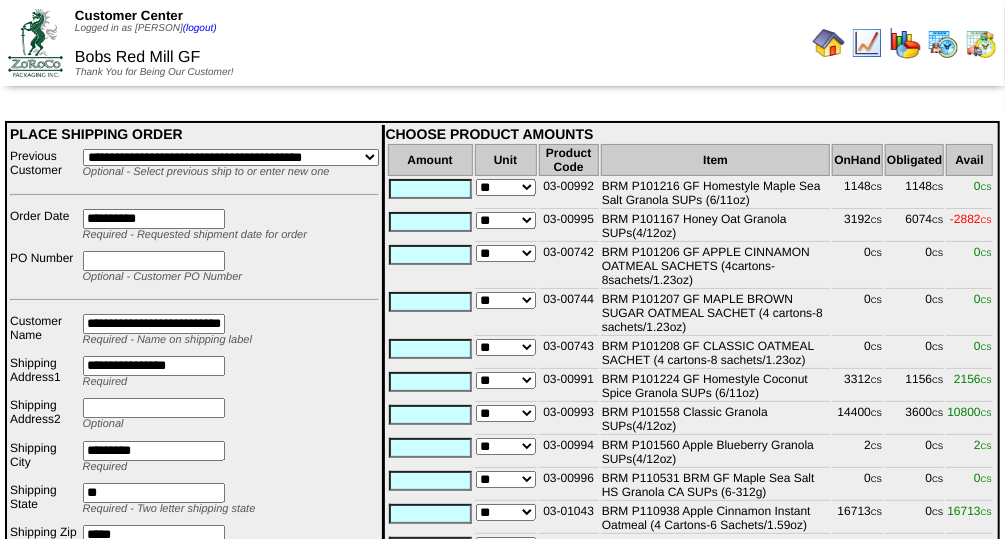 click at bounding box center [154, 261] 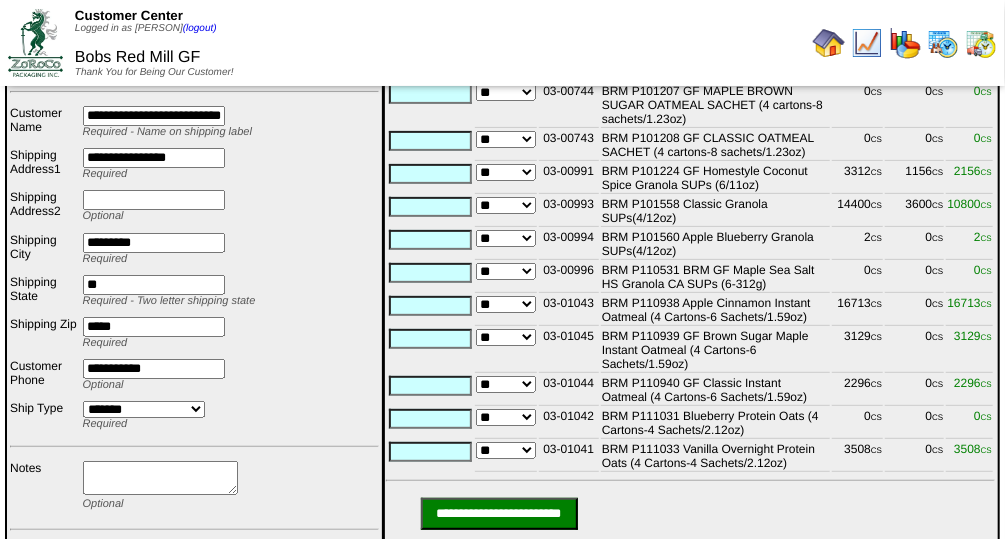 scroll, scrollTop: 210, scrollLeft: 0, axis: vertical 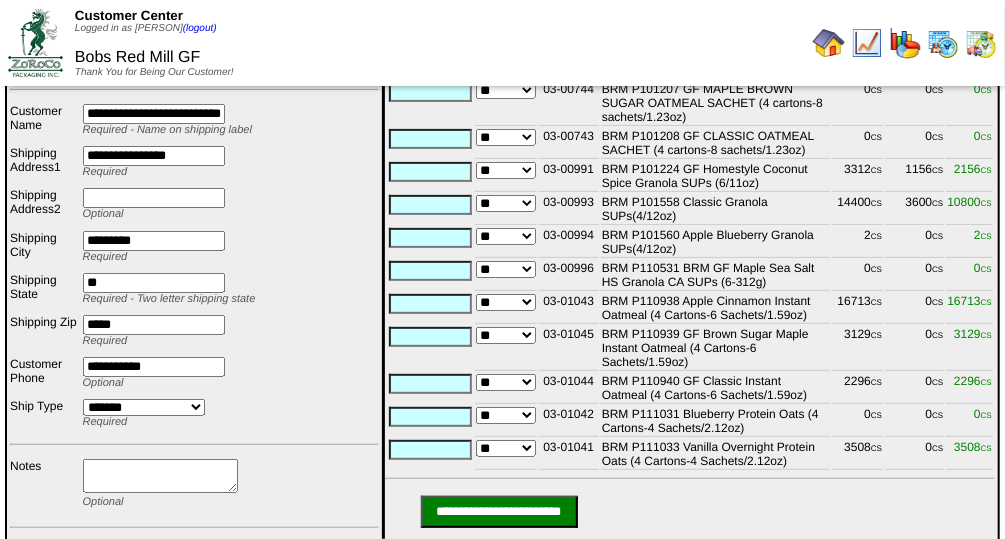 type on "**********" 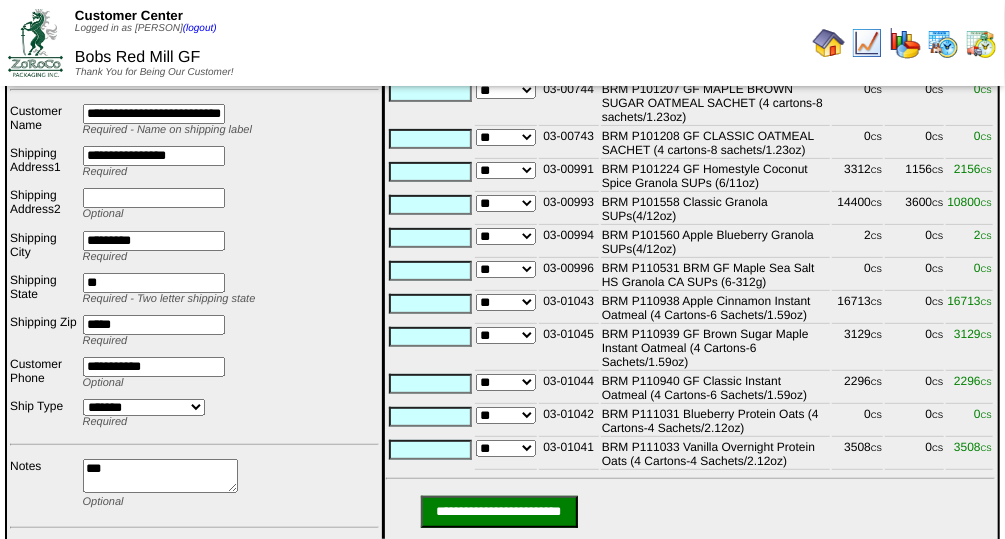 paste on "**********" 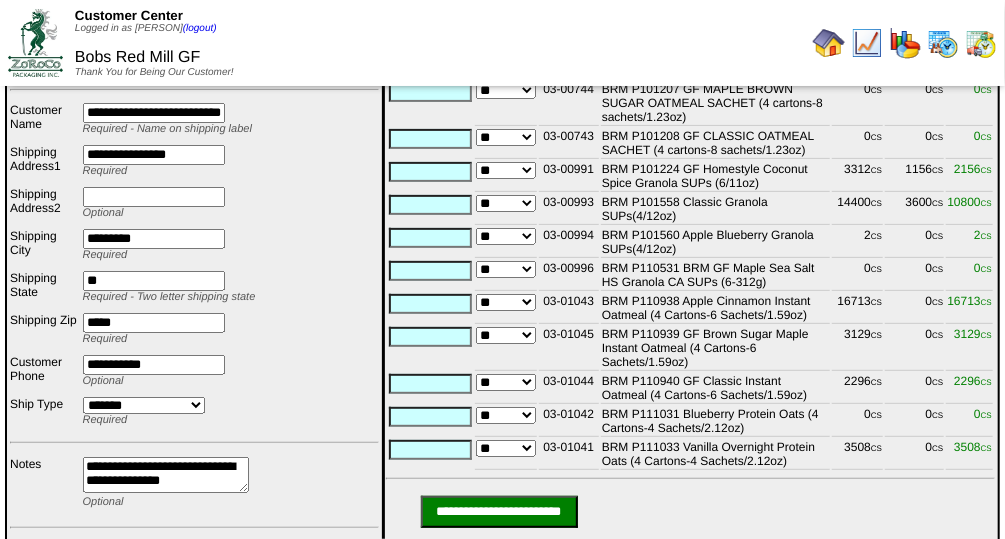 scroll, scrollTop: 28, scrollLeft: 0, axis: vertical 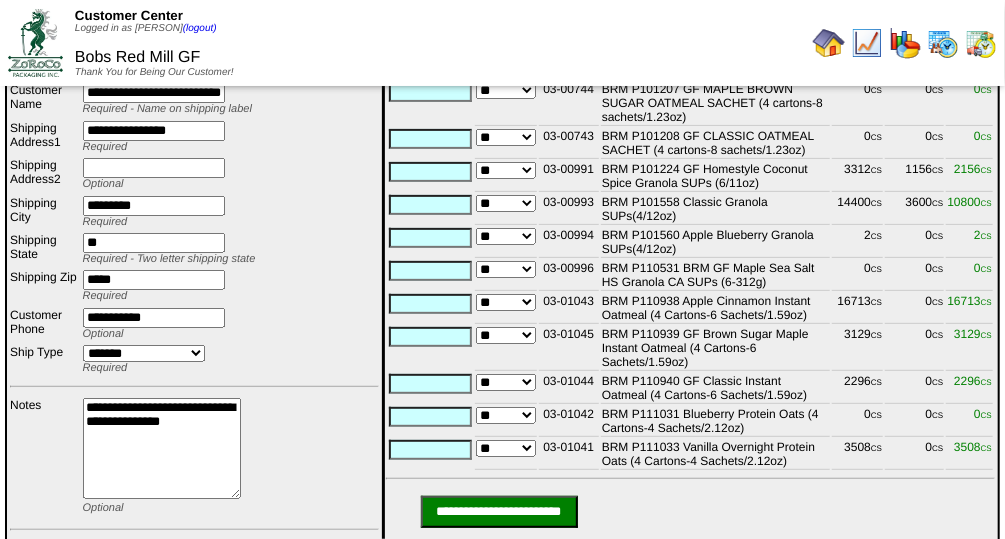 drag, startPoint x: 247, startPoint y: 474, endPoint x: 243, endPoint y: 542, distance: 68.117546 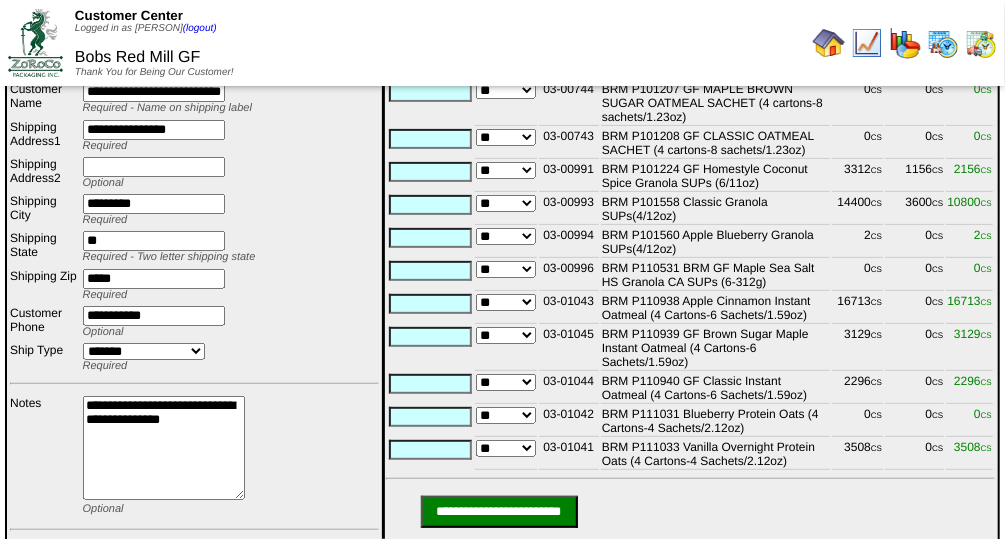 paste on "**********" 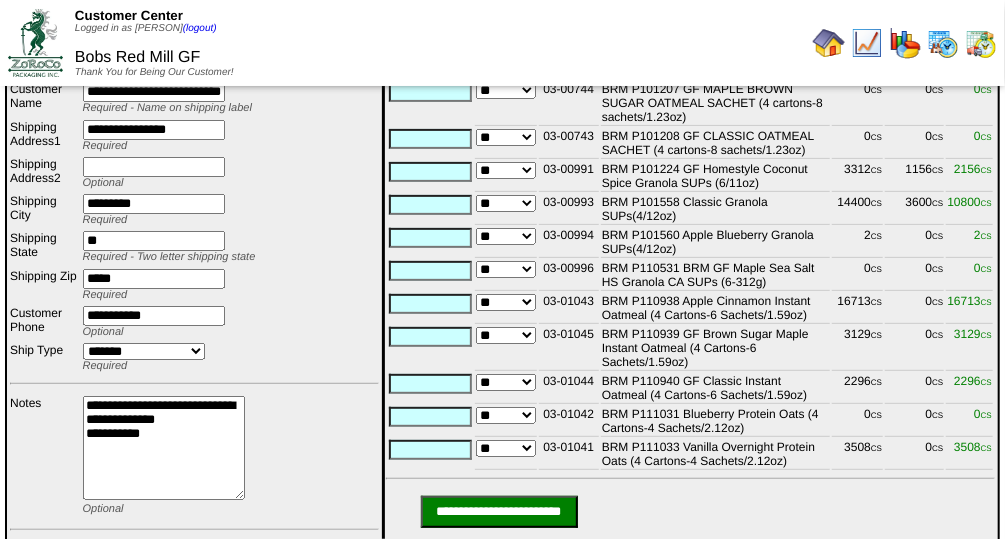 paste on "**********" 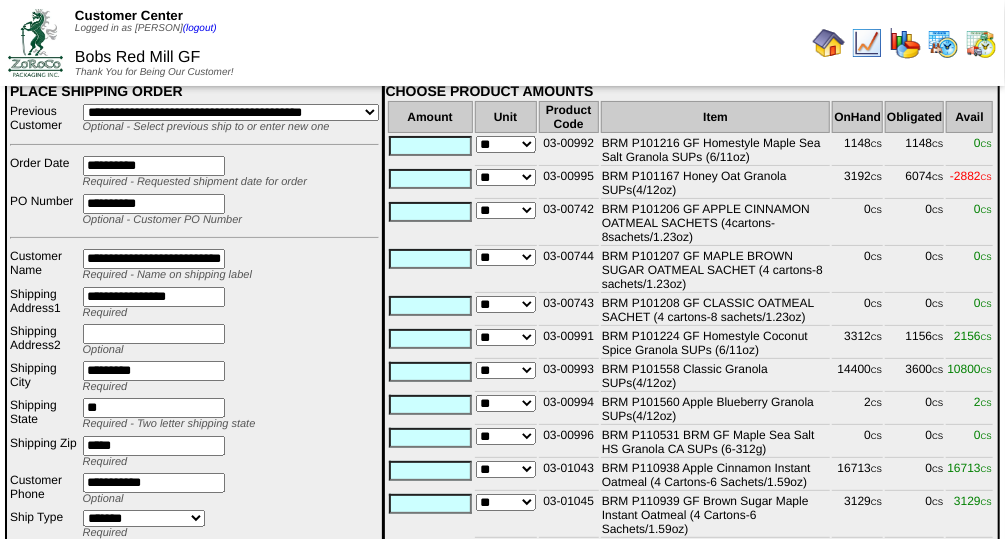 scroll, scrollTop: 230, scrollLeft: 0, axis: vertical 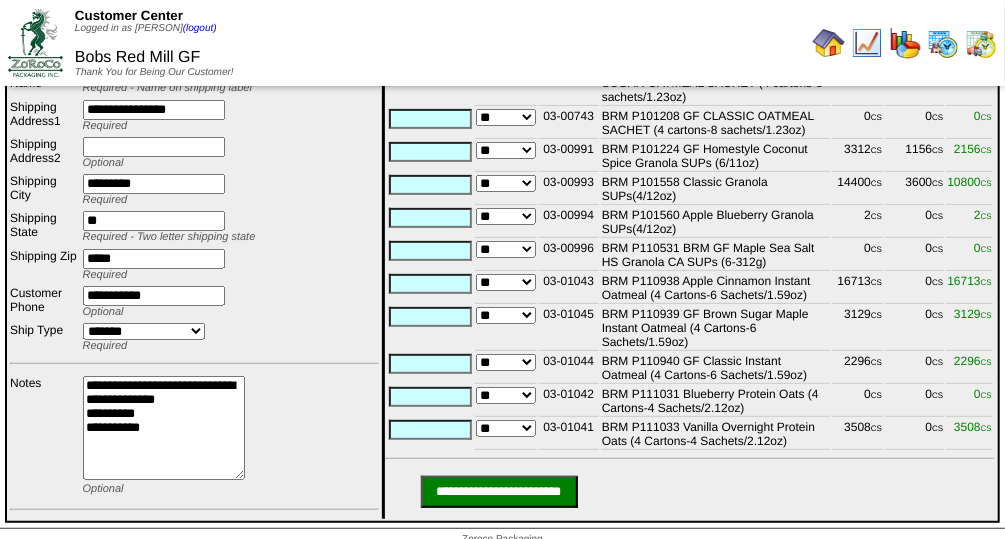 type on "**********" 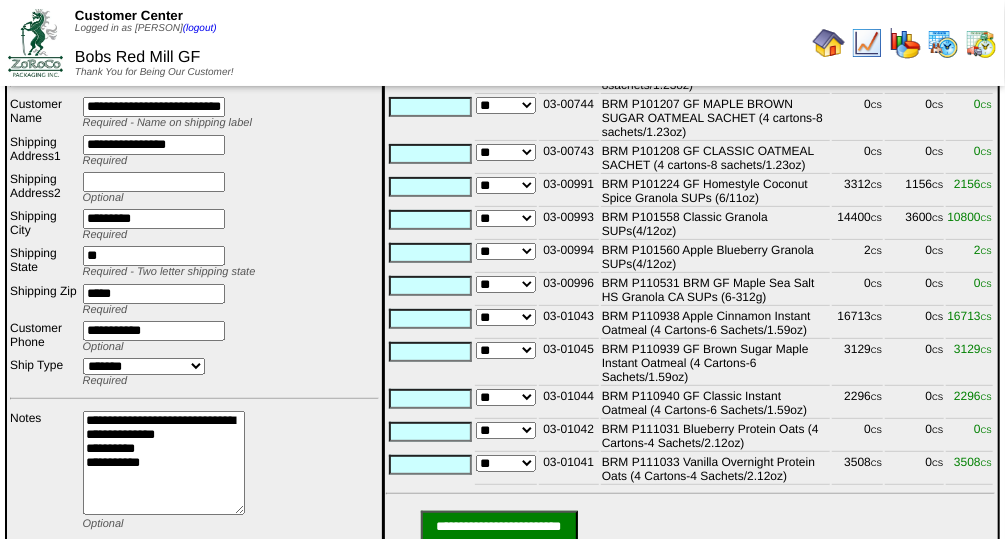 scroll, scrollTop: 197, scrollLeft: 0, axis: vertical 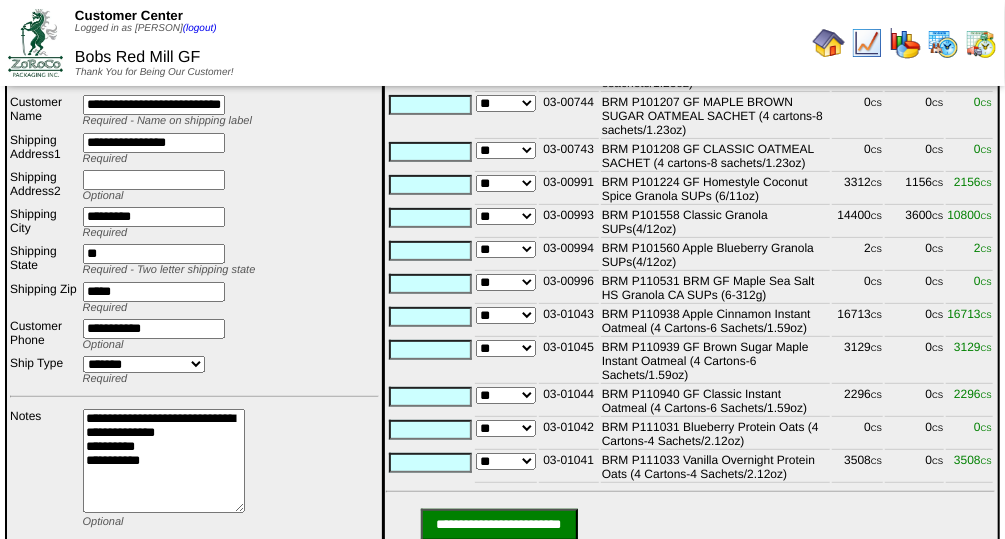 click on "BRM P101558 Classic Granola SUPs(4/12oz)" at bounding box center [716, 222] 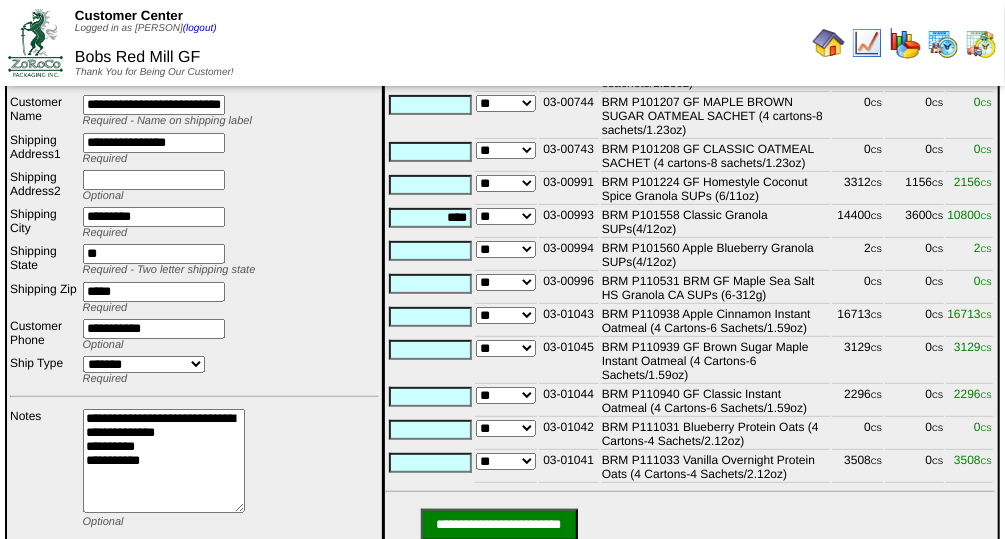 type on "****" 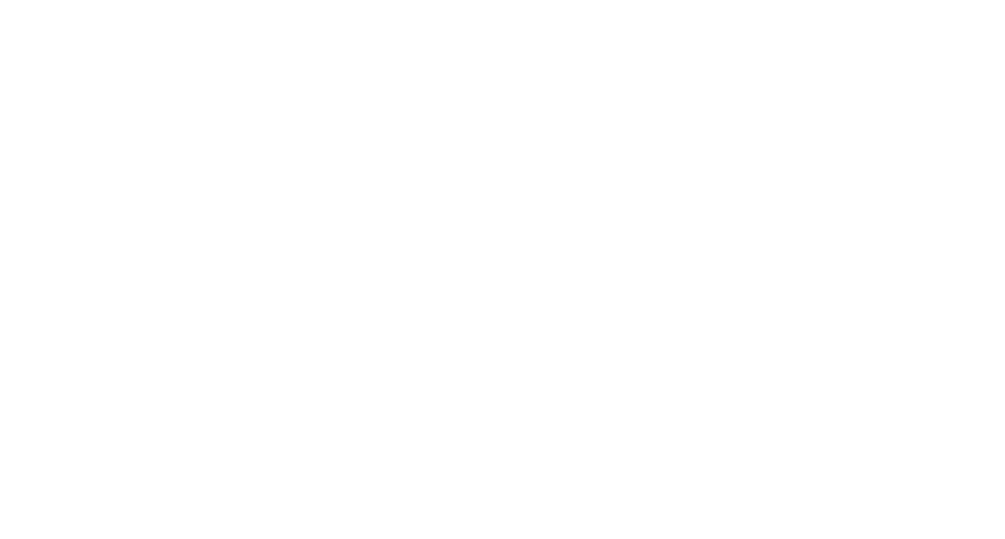 scroll, scrollTop: 0, scrollLeft: 0, axis: both 